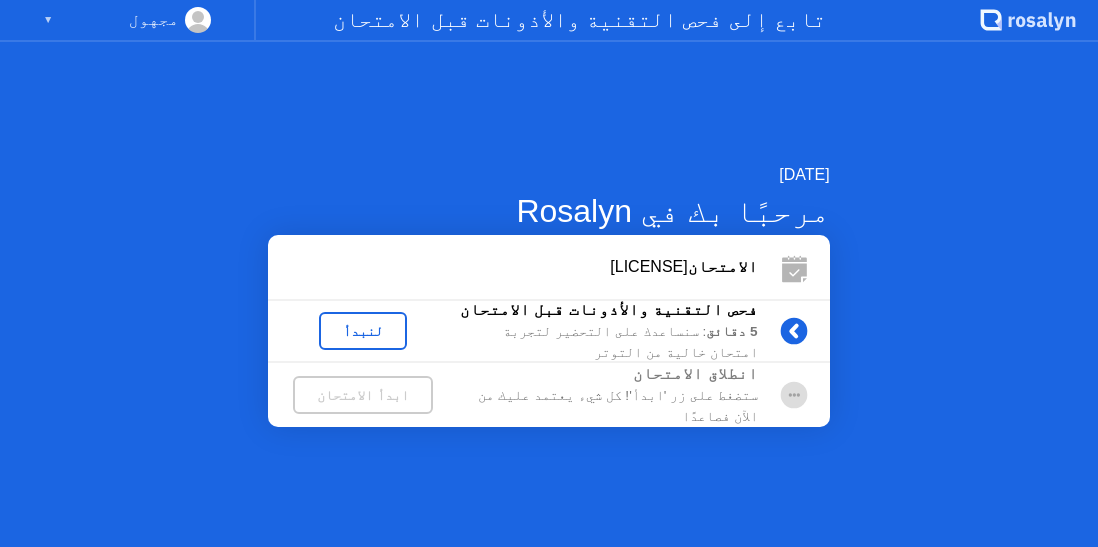 scroll, scrollTop: 0, scrollLeft: 0, axis: both 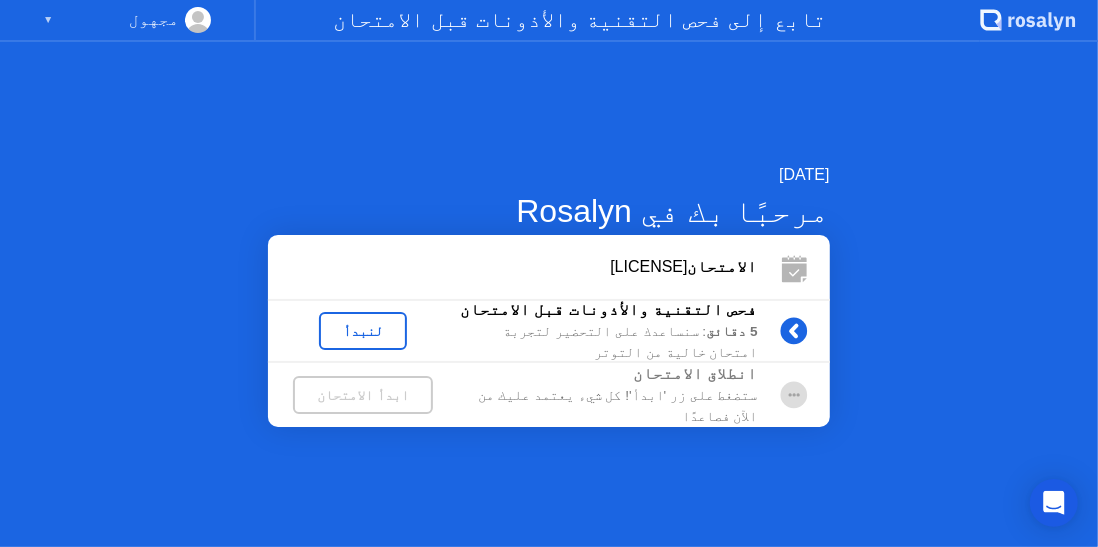 click on "لنبدأ" 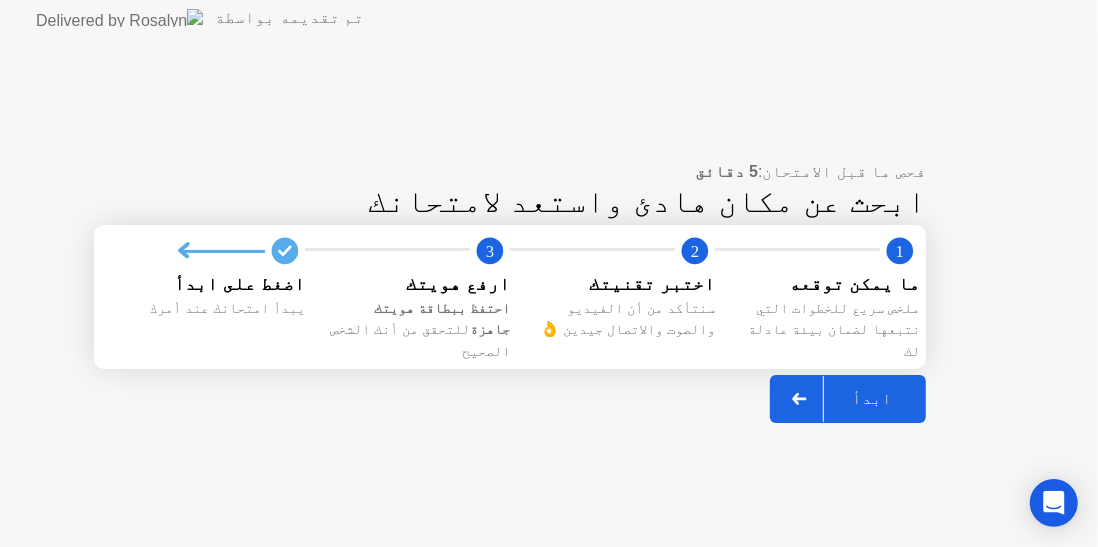 click on "ابدأ" 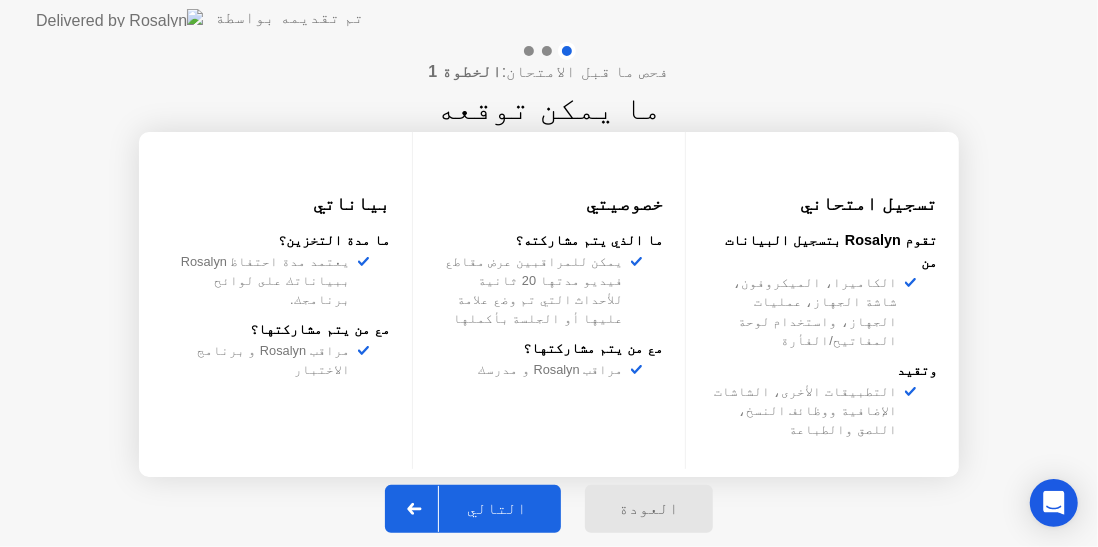 click on "التالي" 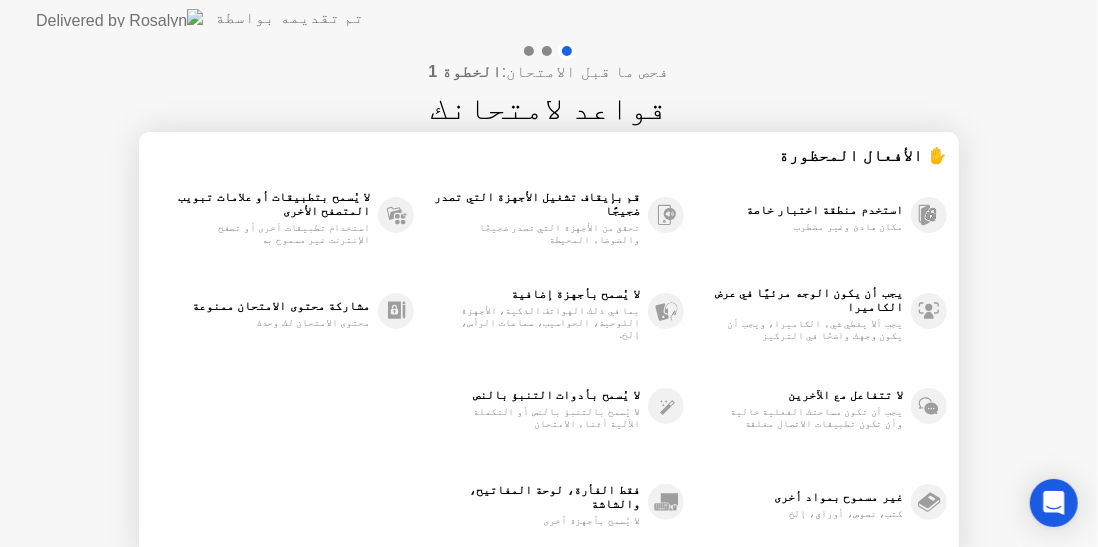 click on "استخدم منطقة اختبار خاصة مكان هادئ وغير مضطرب يجب أن يكون الوجه مرئيًا في عرض الكاميرا يجب ألا يغطي شيء الكاميرا، ويجب أن يكون وجهك واضحًا في التركيز لا تتفاعل مع الآخرين يجب أن تكون مساحتك الفعلية خالية وأن تكون تطبيقات الاتصال مغلقة غير مسموح بمواد أخرى كتب، نصوص، أوراق، إلخ قم بإيقاف تشغيل الأجهزة التي تصدر ضجيجًا تحقق من الأجهزة التي تصدر ضجيجًا والضوضاء المحيطة لا يُسمح بأجهزة إضافية بما في ذلك الهواتف الذكية، الأجهزة اللوحية، الحواسيب، سماعات الرأس، إلخ. لا يُسمح بأدوات التنبؤ بالنص لا يُسمح بالتنبؤ بالنص أو التكملة الآلية أثناء الامتحان" 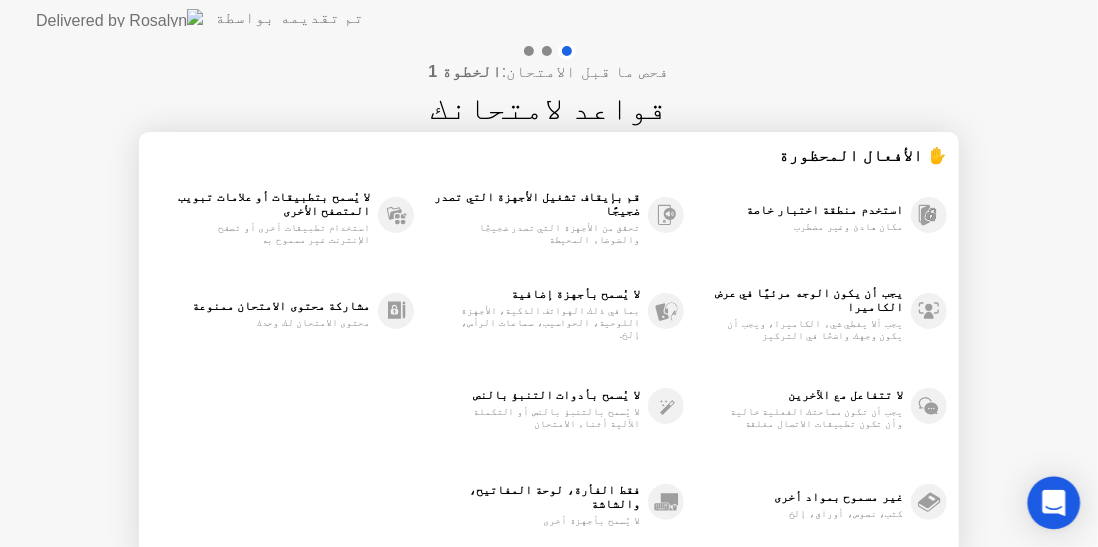 click 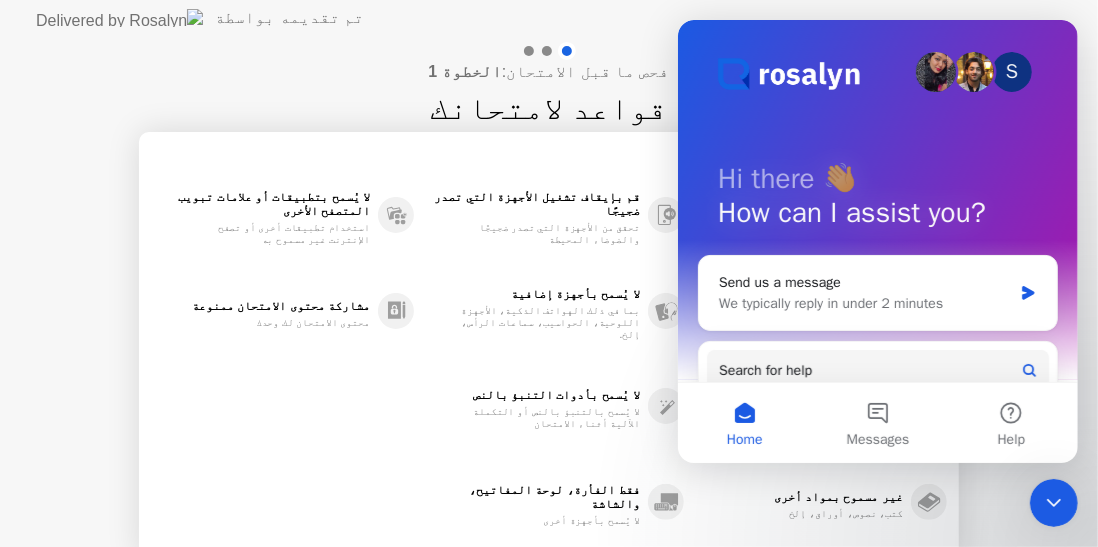 scroll, scrollTop: 0, scrollLeft: 0, axis: both 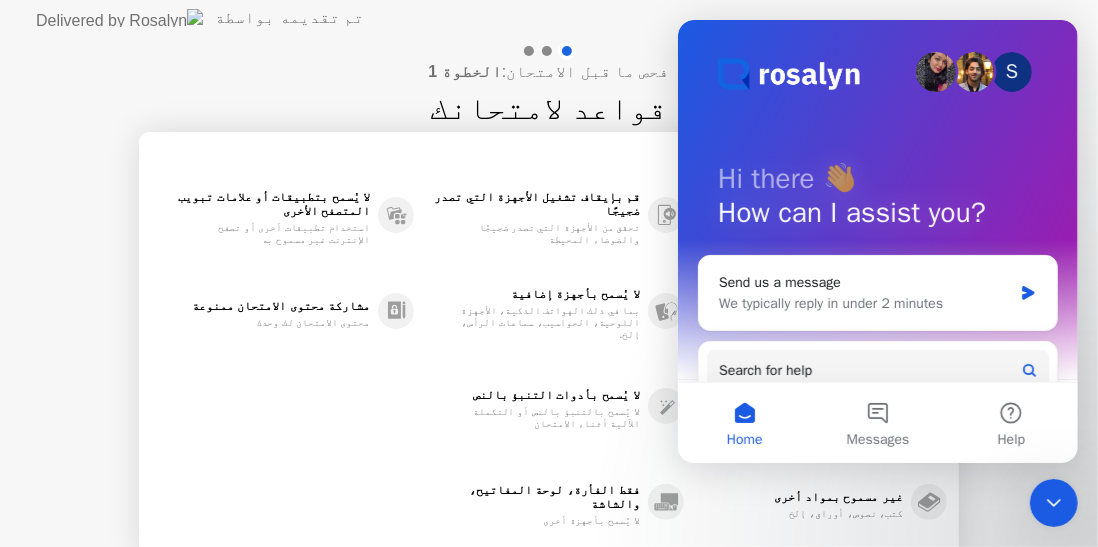 click on "فحص ما قبل الامتحان:  الخطوة 1 قواعد لامتحانك ✋ الأفعال المحظورة استخدم منطقة اختبار خاصة مكان هادئ وغير مضطرب يجب أن يكون الوجه مرئيًا في عرض الكاميرا يجب ألا يغطي شيء الكاميرا، ويجب أن يكون وجهك واضحًا في التركيز لا تتفاعل مع الآخرين يجب أن تكون مساحتك الفعلية خالية وأن تكون تطبيقات الاتصال مغلقة غير مسموح بمواد أخرى كتب، نصوص، أوراق، إلخ قم بإيقاف تشغيل الأجهزة التي تصدر ضجيجًا تحقق من الأجهزة التي تصدر ضجيجًا والضوضاء المحيطة لا يُسمح بأجهزة إضافية بما في ذلك الهواتف الذكية، الأجهزة اللوحية، الحواسيب، سماعات الرأس، إلخ. لا يُسمح بأدوات التنبؤ بالنص" 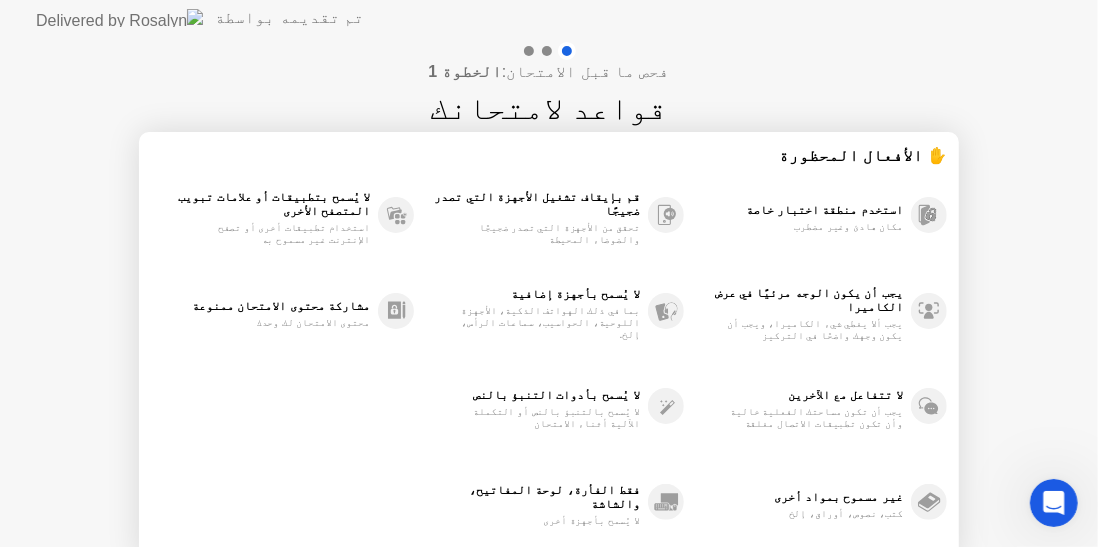 scroll, scrollTop: 0, scrollLeft: 0, axis: both 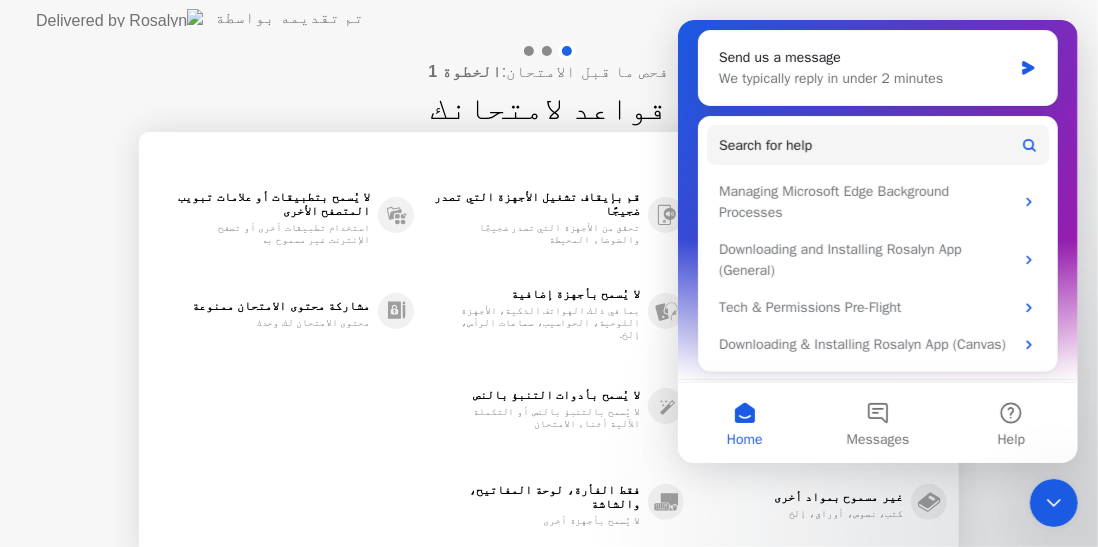 click on "فحص ما قبل الامتحان:  الخطوة 1 قواعد لامتحانك ✋ الأفعال المحظورة استخدم منطقة اختبار خاصة مكان هادئ وغير مضطرب يجب أن يكون الوجه مرئيًا في عرض الكاميرا يجب ألا يغطي شيء الكاميرا، ويجب أن يكون وجهك واضحًا في التركيز لا تتفاعل مع الآخرين يجب أن تكون مساحتك الفعلية خالية وأن تكون تطبيقات الاتصال مغلقة غير مسموح بمواد أخرى كتب، نصوص، أوراق، إلخ قم بإيقاف تشغيل الأجهزة التي تصدر ضجيجًا تحقق من الأجهزة التي تصدر ضجيجًا والضوضاء المحيطة لا يُسمح بأجهزة إضافية بما في ذلك الهواتف الذكية، الأجهزة اللوحية، الحواسيب، سماعات الرأس، إلخ. لا يُسمح بأدوات التنبؤ بالنص" 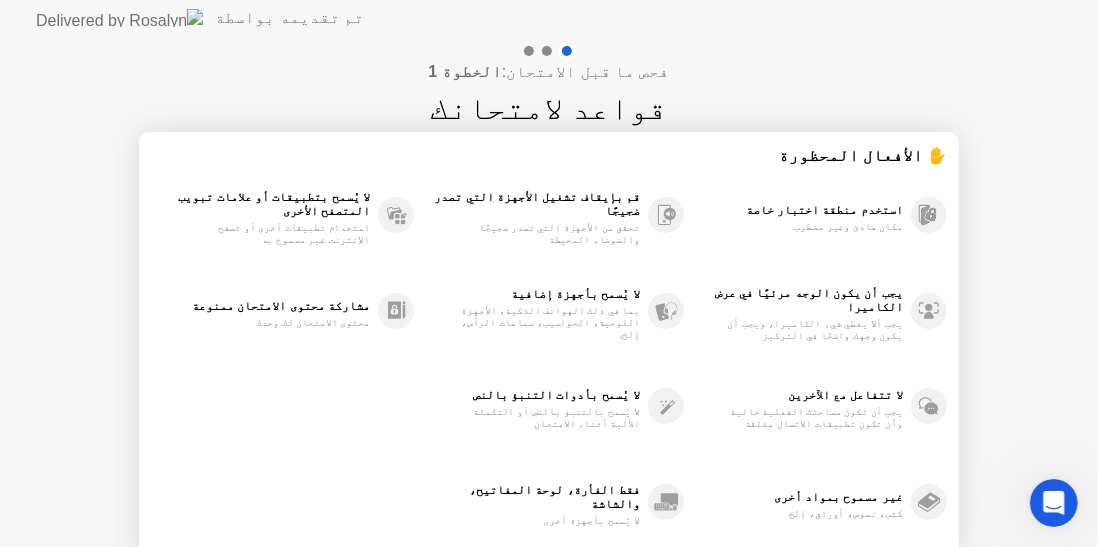 click on "الخطوة 1" 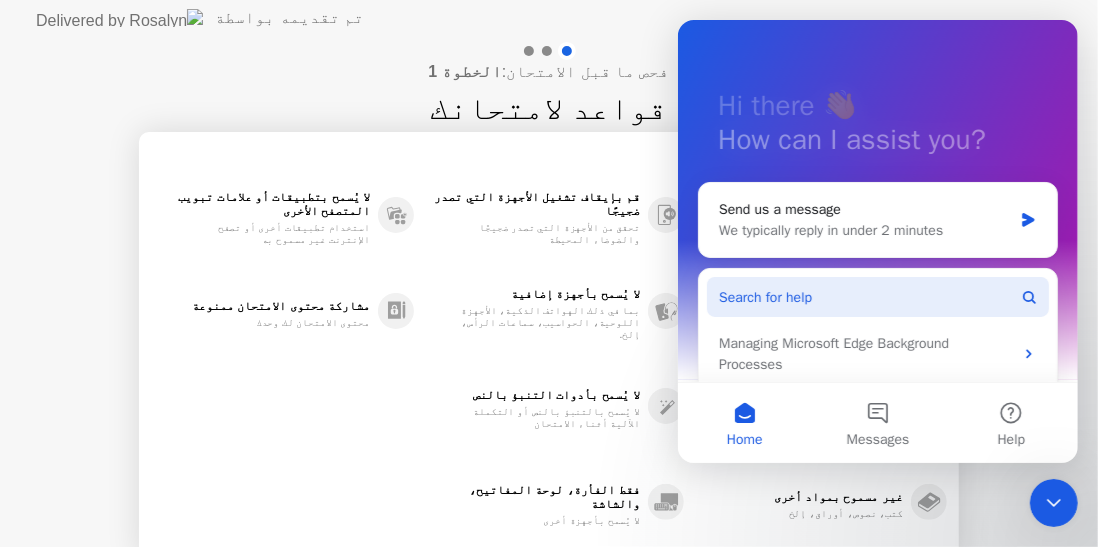 scroll, scrollTop: 0, scrollLeft: 0, axis: both 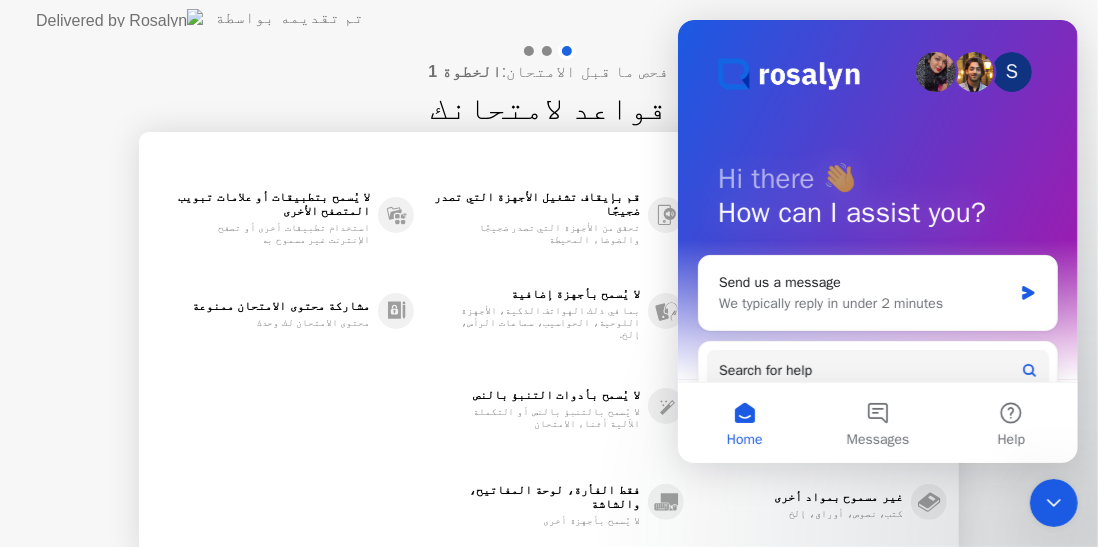 click on "قواعد لامتحانك" 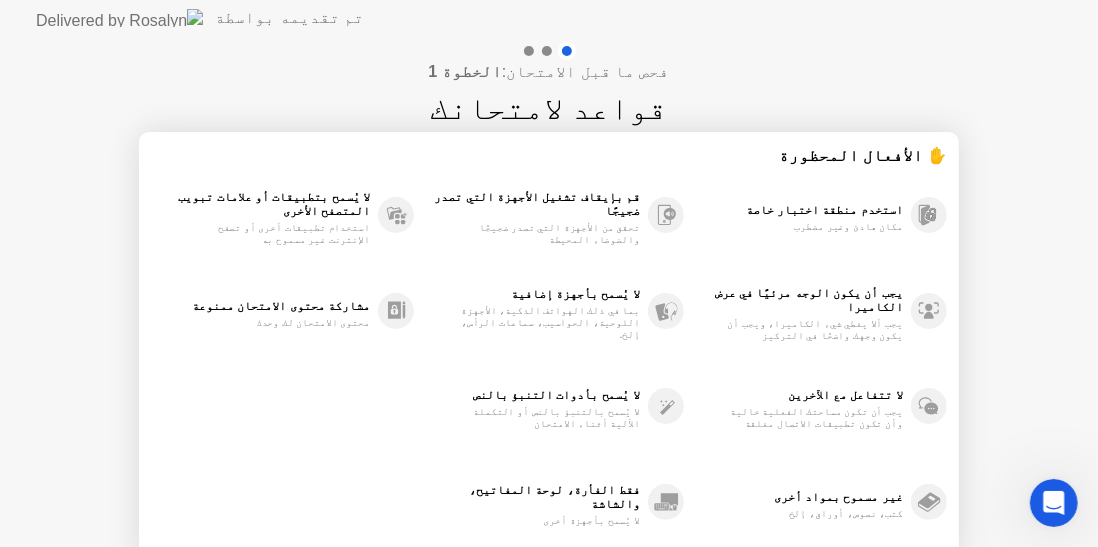 click 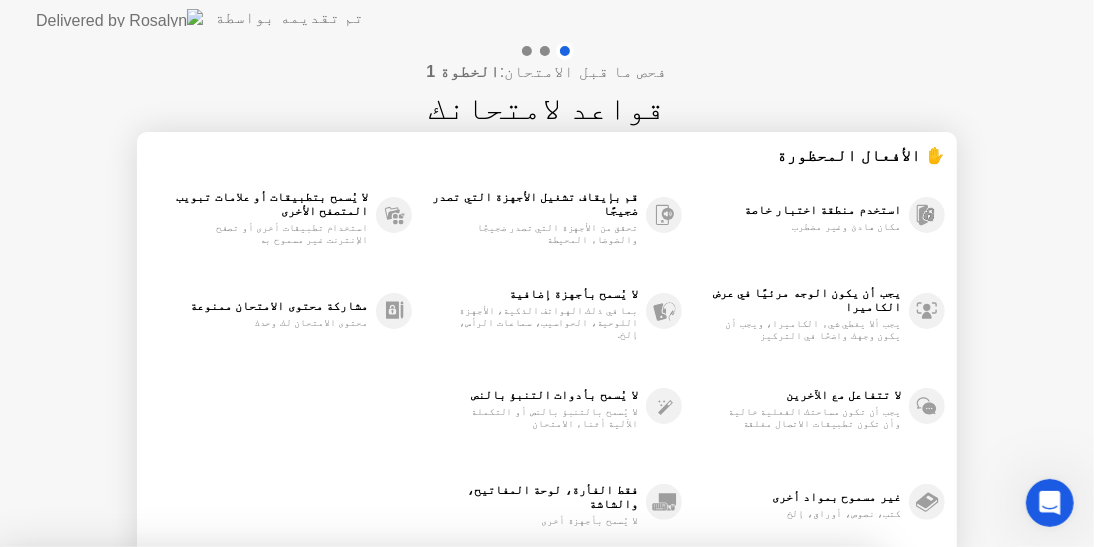 click on "لا" at bounding box center (486, 660) 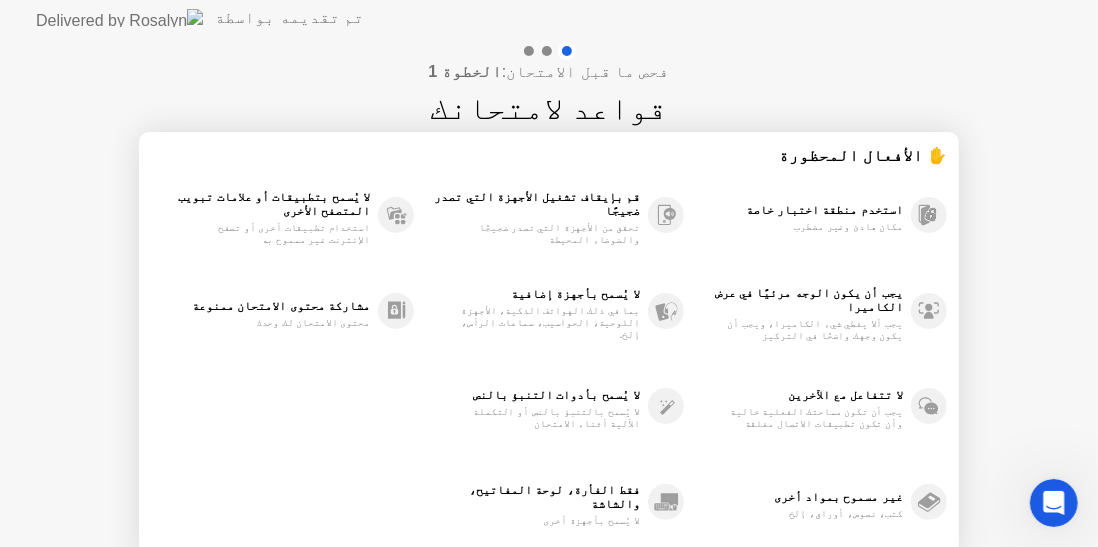 click 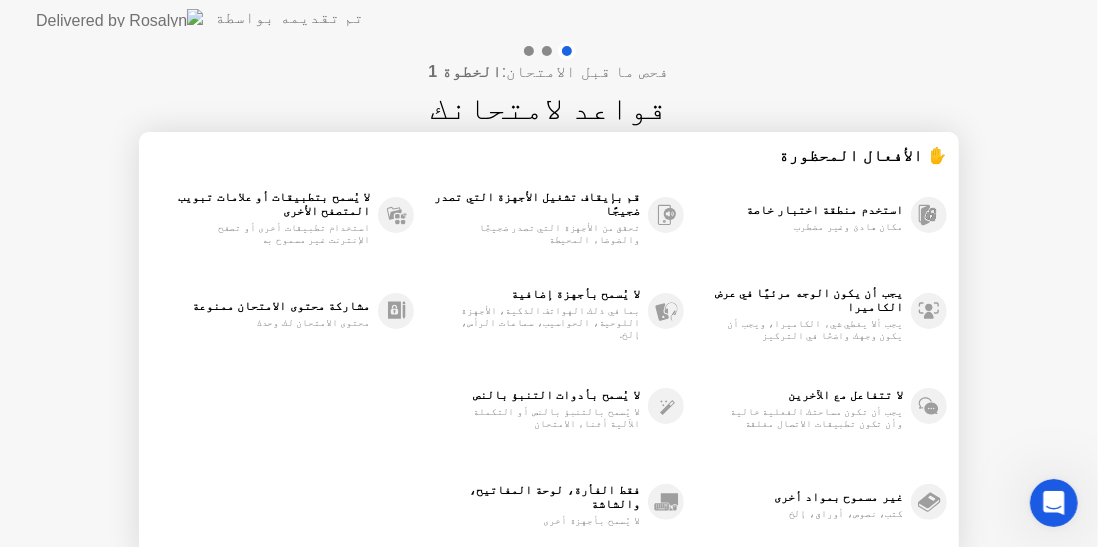 click on "تم تقديمه بواسطة" 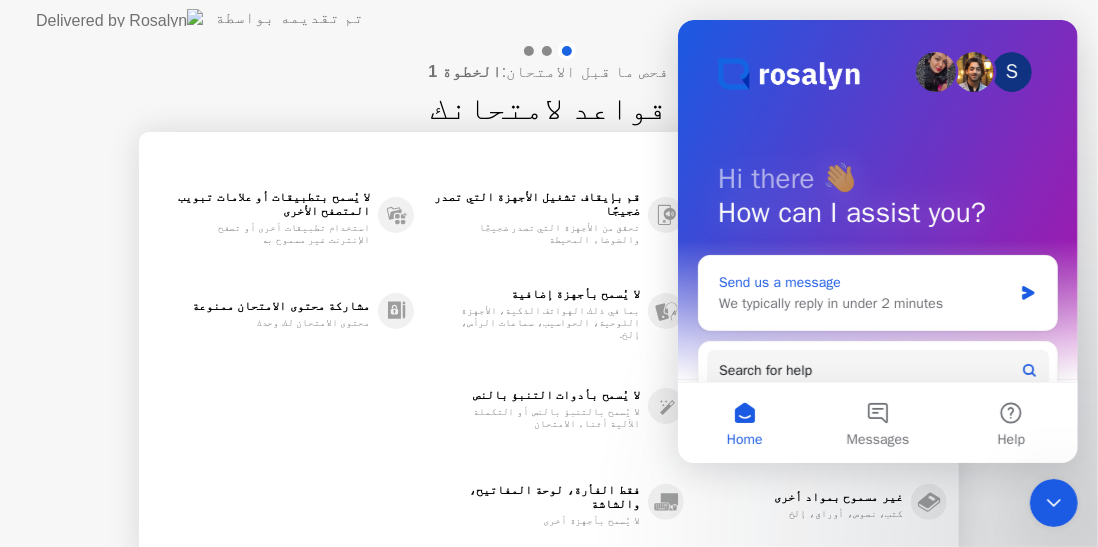 click on "Send us a message We typically reply in under 2 minutes" at bounding box center (877, 293) 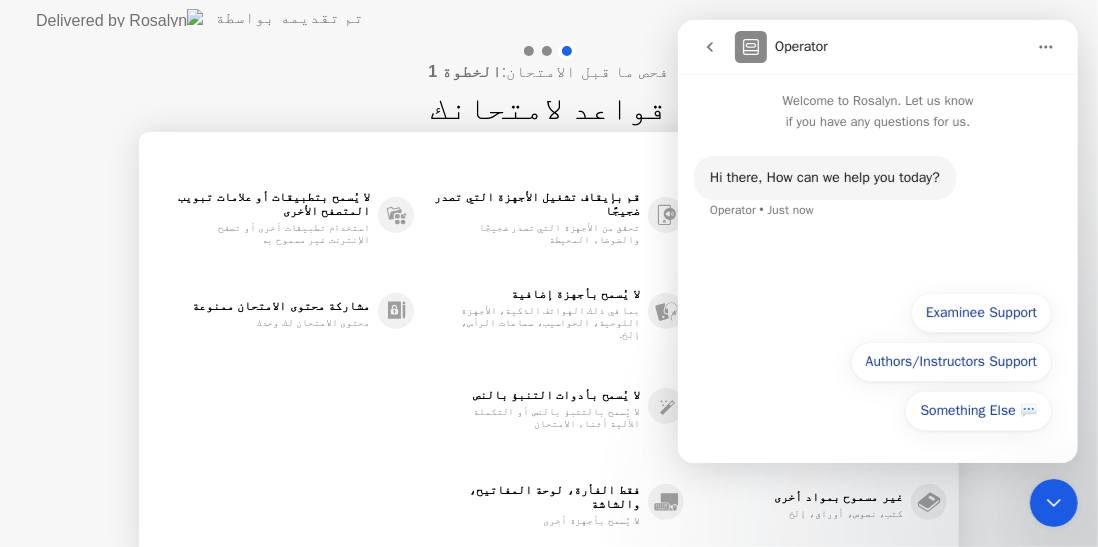 click at bounding box center (709, 47) 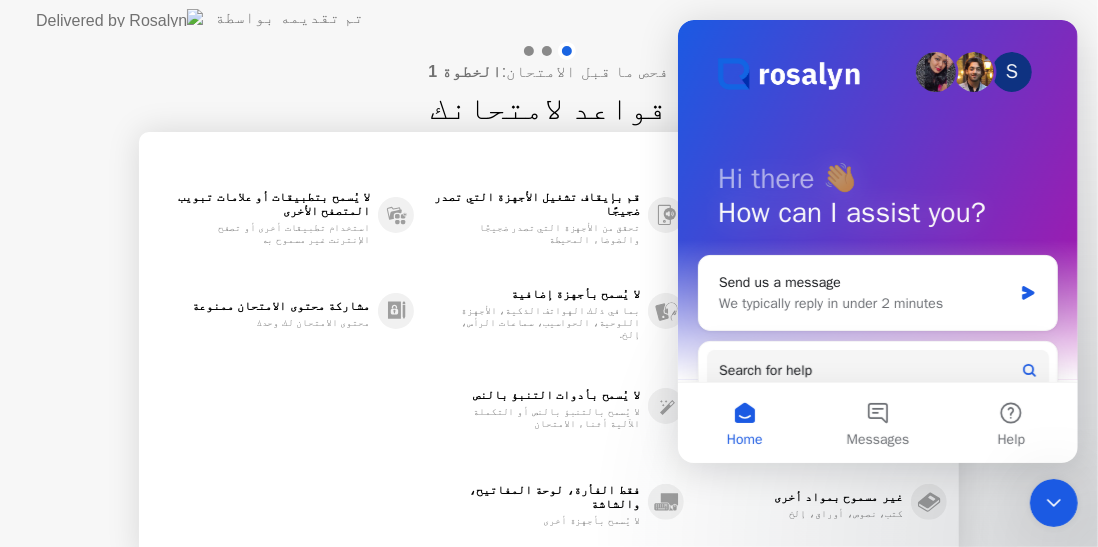 click on "فحص ما قبل الامتحان:  الخطوة 1 قواعد لامتحانك" 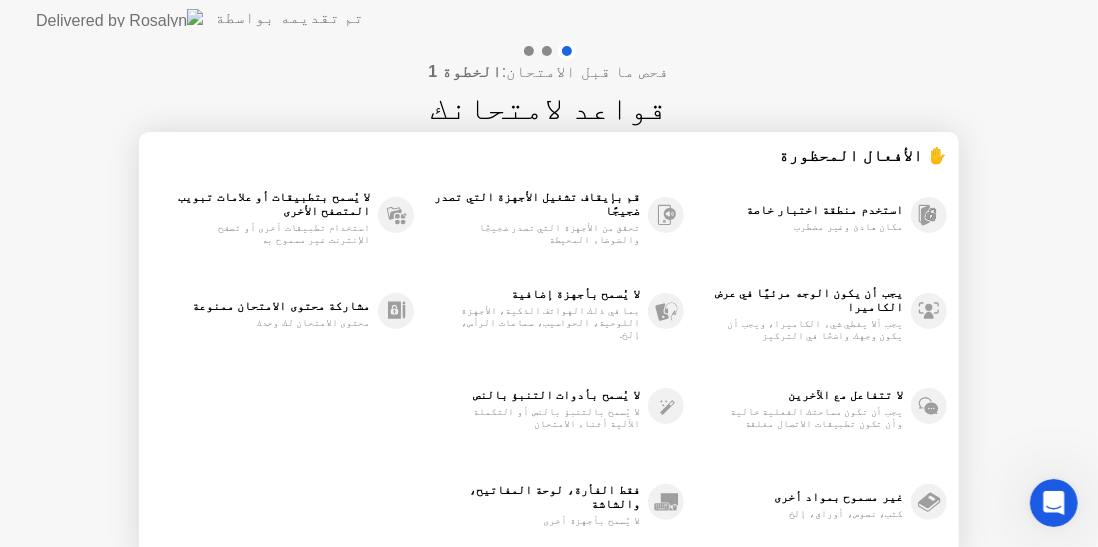 click 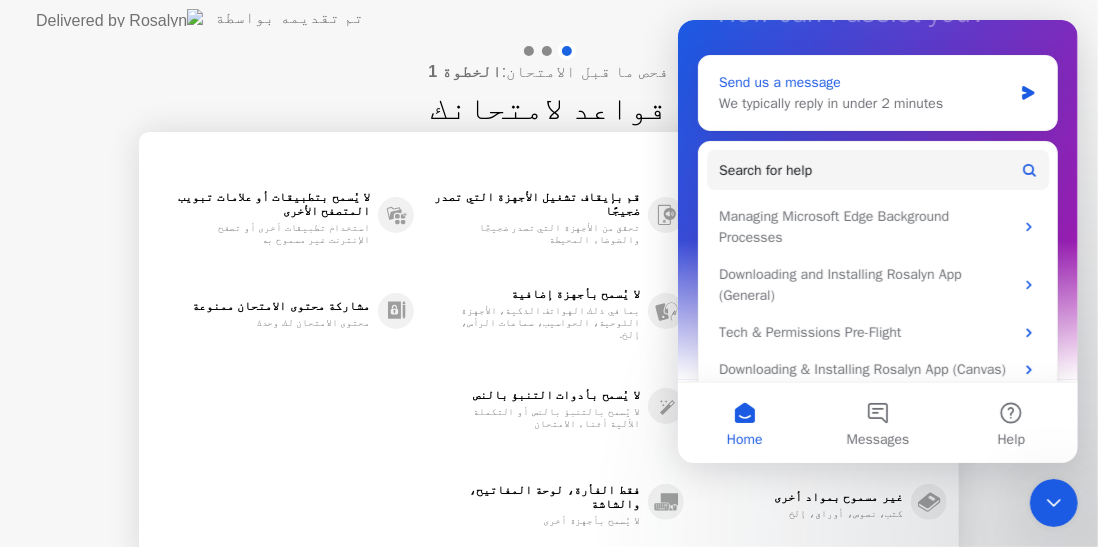 scroll, scrollTop: 220, scrollLeft: 0, axis: vertical 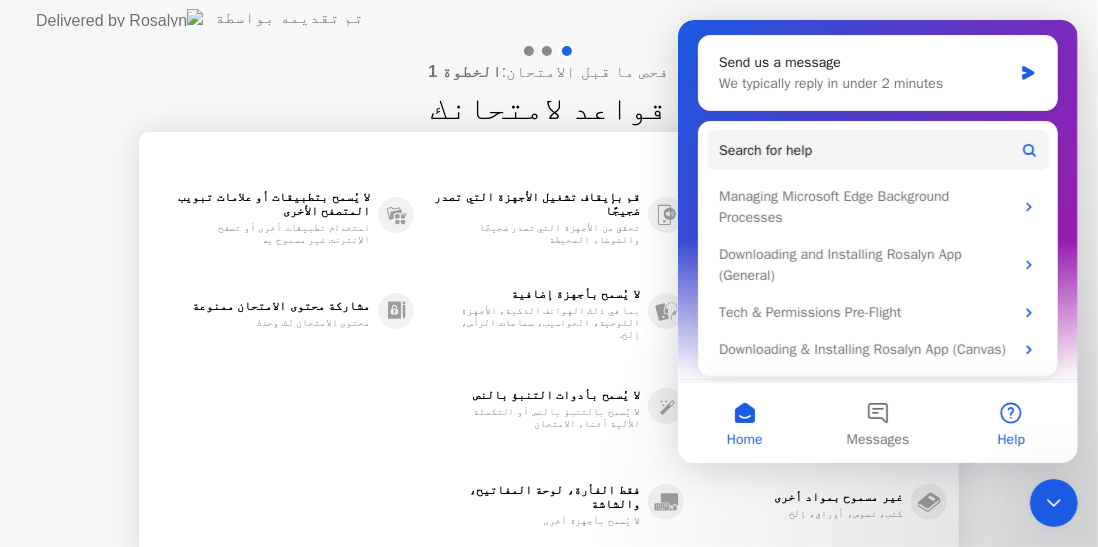 click on "Help" at bounding box center [1010, 423] 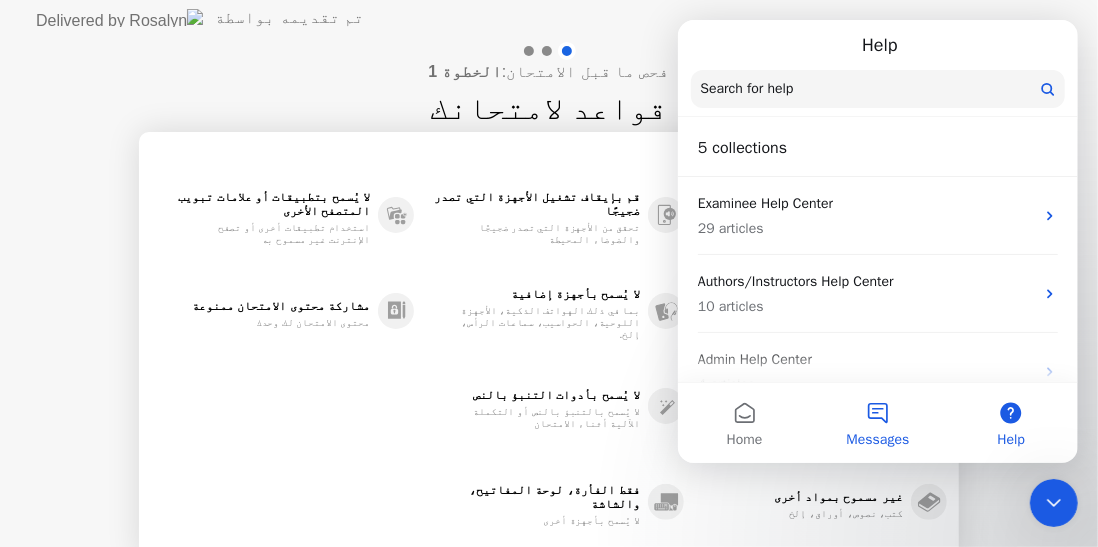 click on "Messages" at bounding box center [876, 423] 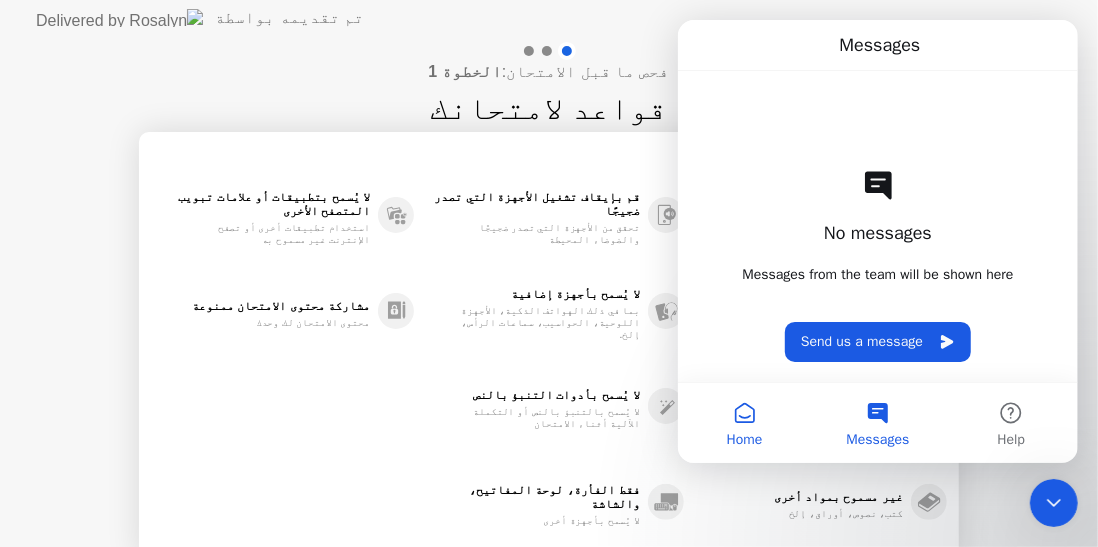 click on "Home" at bounding box center (744, 440) 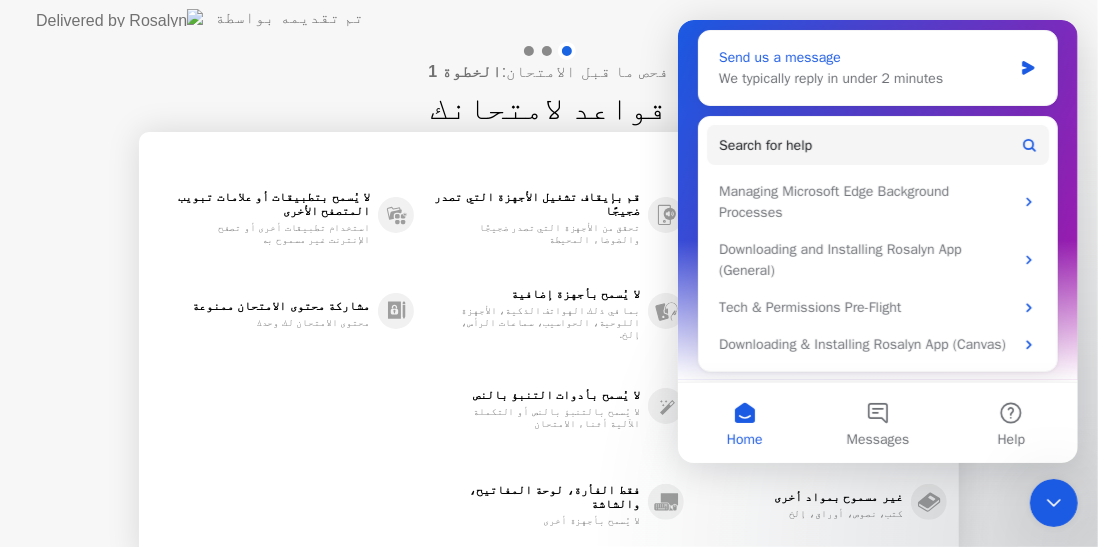 scroll, scrollTop: 243, scrollLeft: 0, axis: vertical 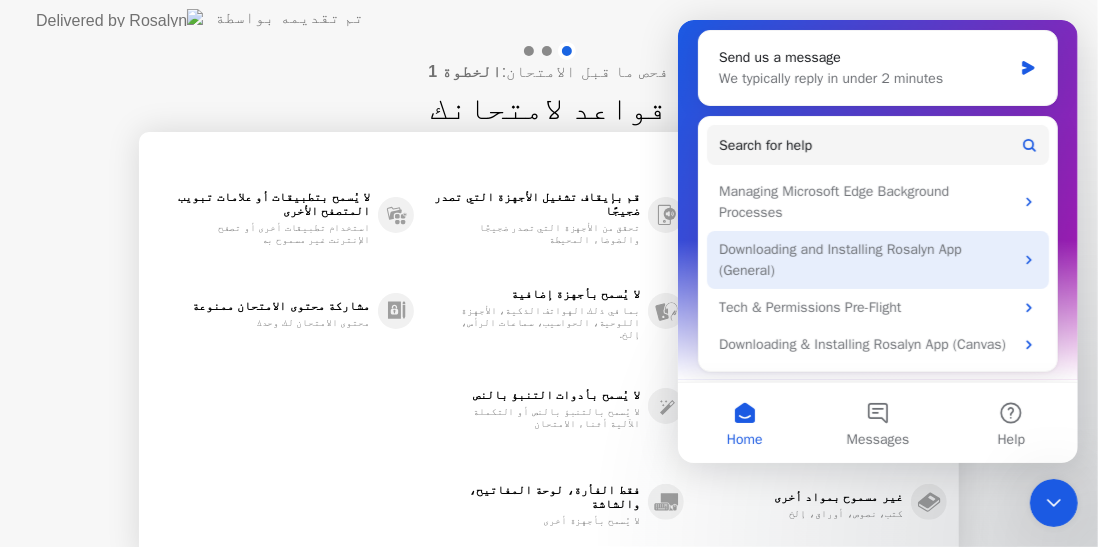 click on "Downloading and Installing Rosalyn App (General)" at bounding box center [877, 260] 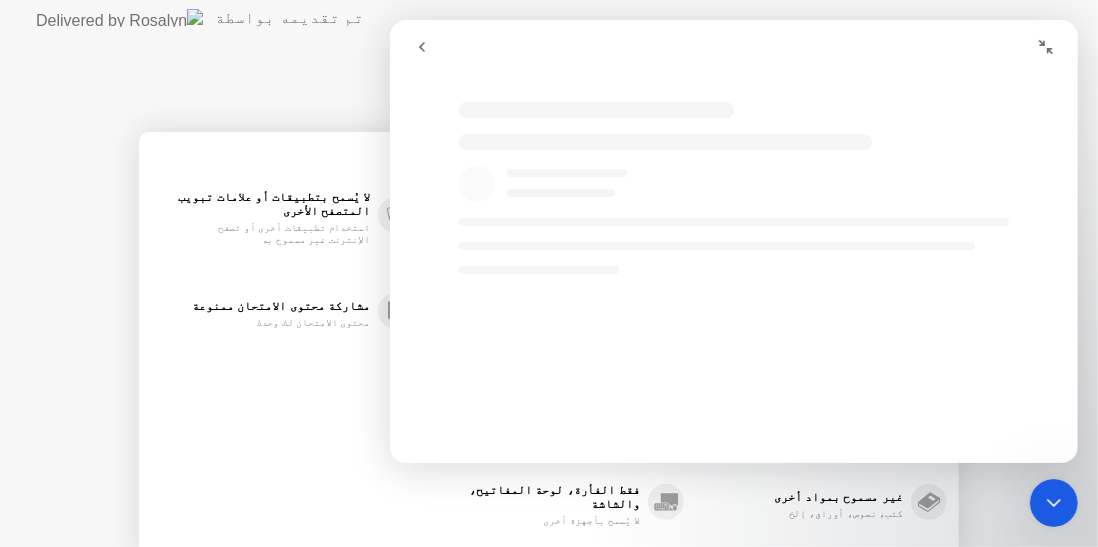 scroll, scrollTop: 0, scrollLeft: 0, axis: both 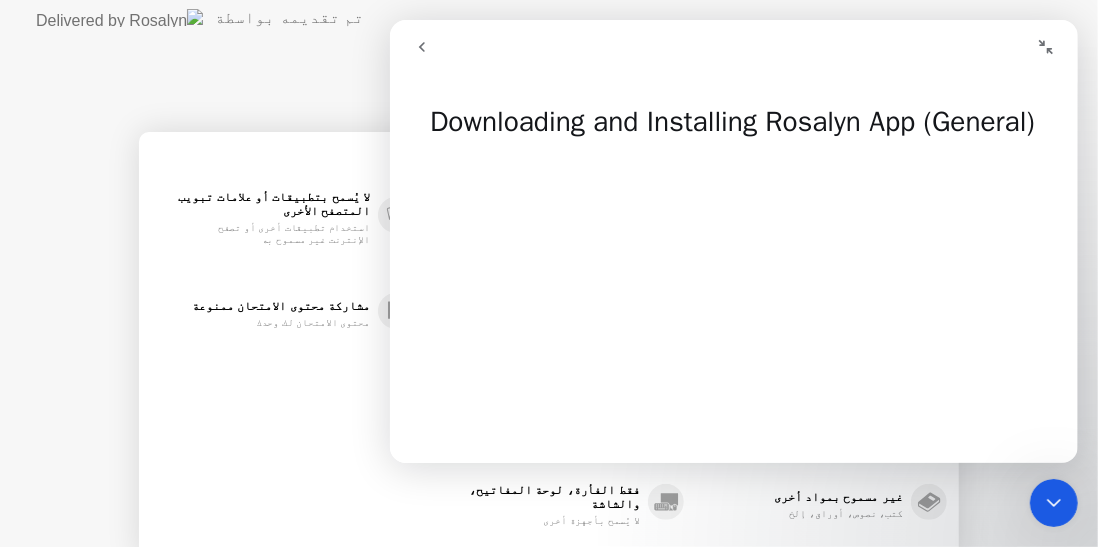 click at bounding box center [421, 47] 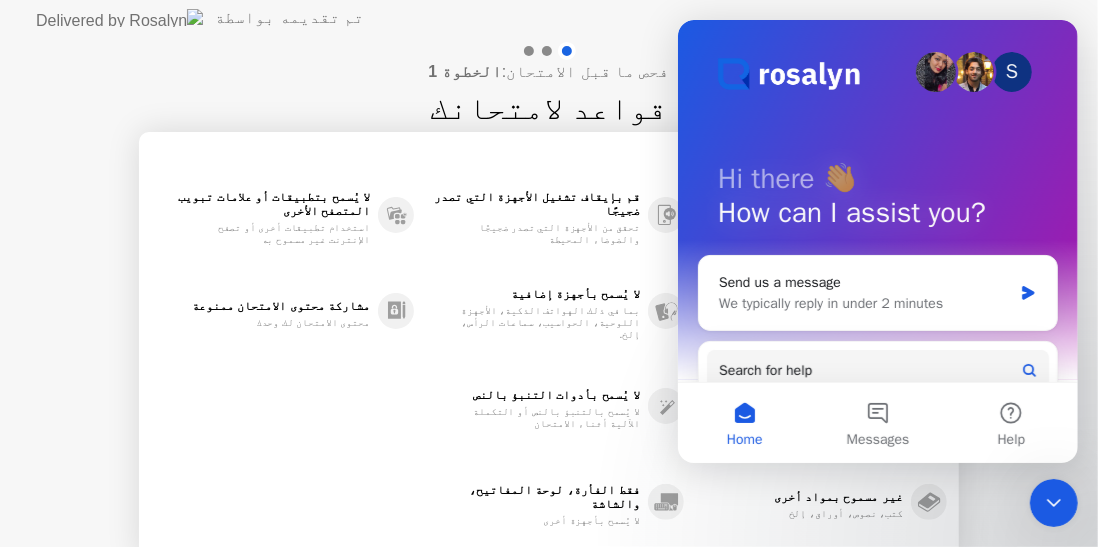 click 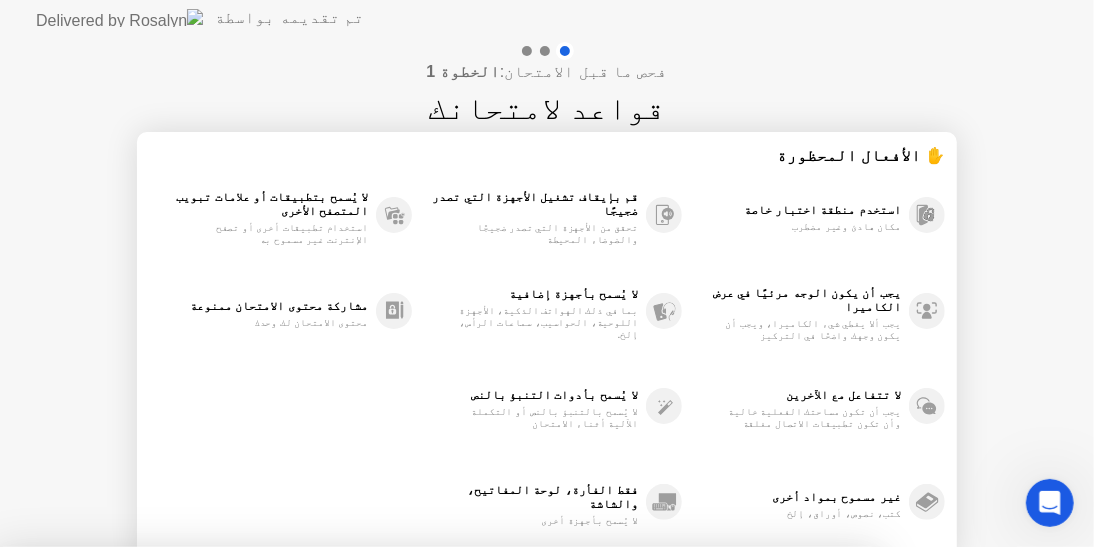 click on "لا" at bounding box center (486, 660) 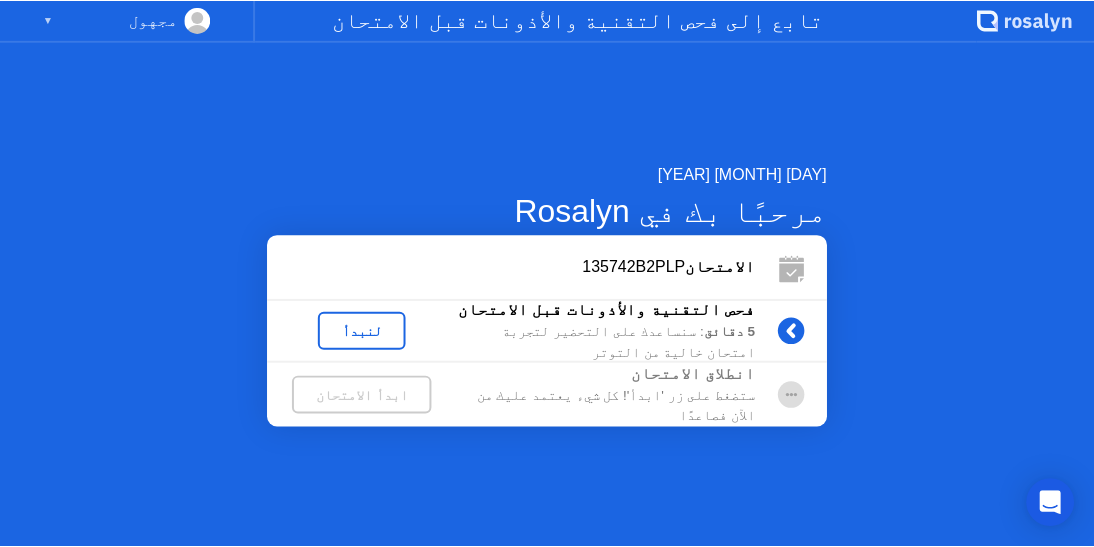 scroll, scrollTop: 0, scrollLeft: 0, axis: both 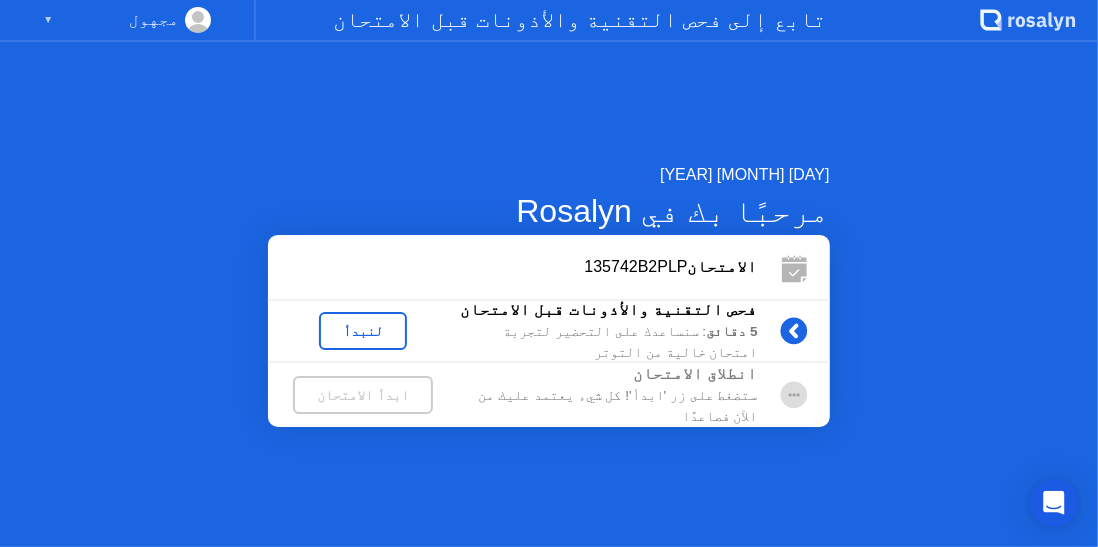 click on "لنبدأ" 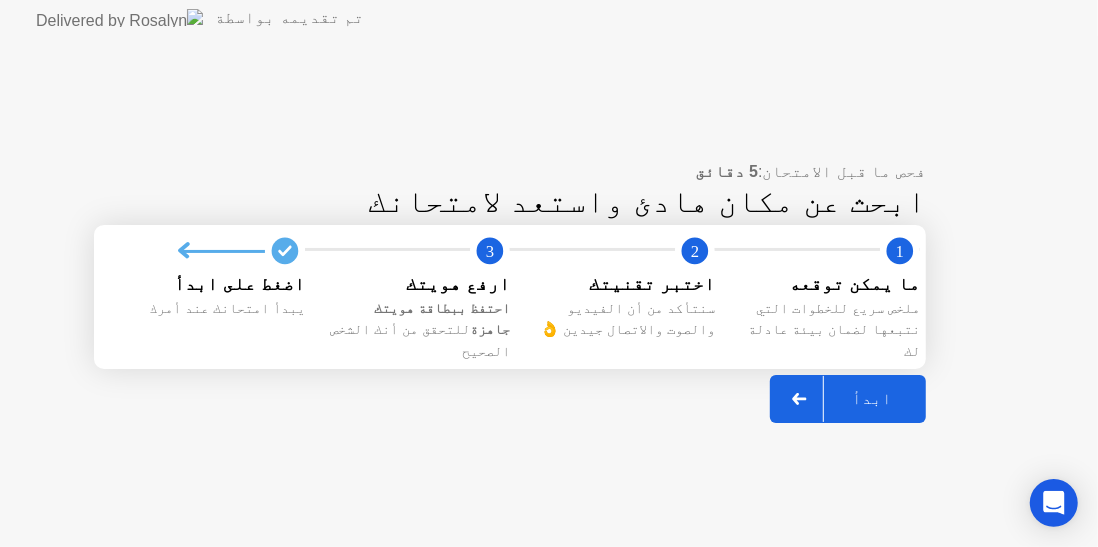 click on "ابدأ" 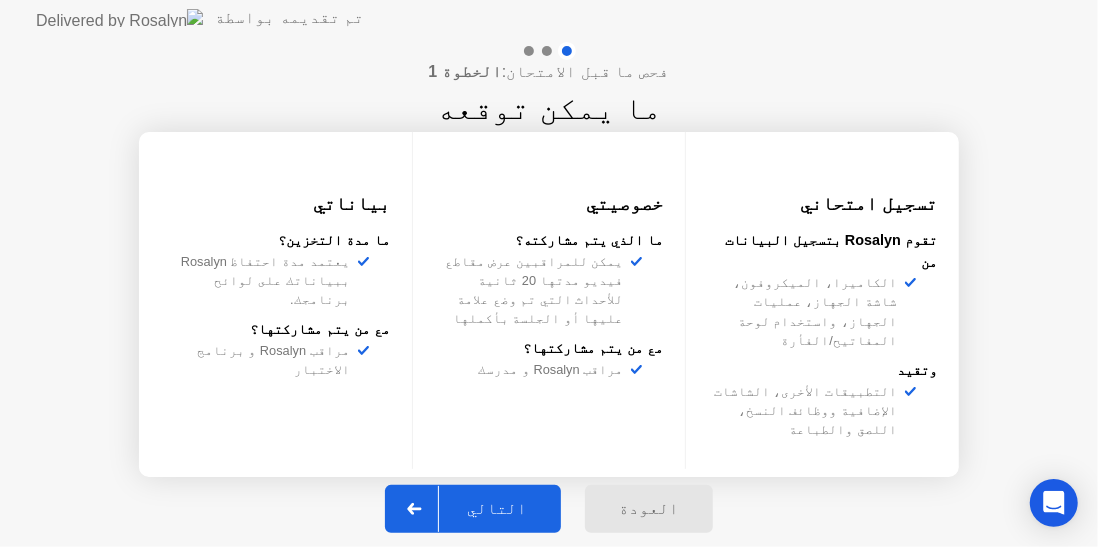 click on "التالي" 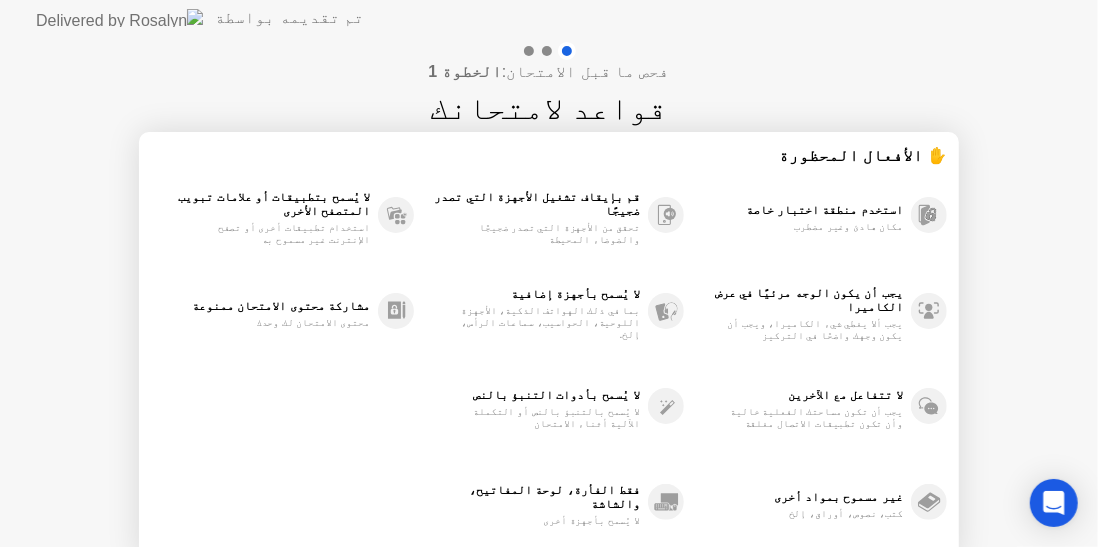 click on "استخدم منطقة اختبار خاصة مكان هادئ وغير مضطرب يجب أن يكون الوجه مرئيًا في عرض الكاميرا يجب ألا يغطي شيء الكاميرا، ويجب أن يكون وجهك واضحًا في التركيز لا تتفاعل مع الآخرين يجب أن تكون مساحتك الفعلية خالية وأن تكون تطبيقات الاتصال مغلقة غير مسموح بمواد أخرى كتب، نصوص، أوراق، إلخ قم بإيقاف تشغيل الأجهزة التي تصدر ضجيجًا تحقق من الأجهزة التي تصدر ضجيجًا والضوضاء المحيطة لا يُسمح بأجهزة إضافية بما في ذلك الهواتف الذكية، الأجهزة اللوحية، الحواسيب، سماعات الرأس، إلخ. لا يُسمح بأدوات التنبؤ بالنص لا يُسمح بالتنبؤ بالنص أو التكملة الآلية أثناء الامتحان" 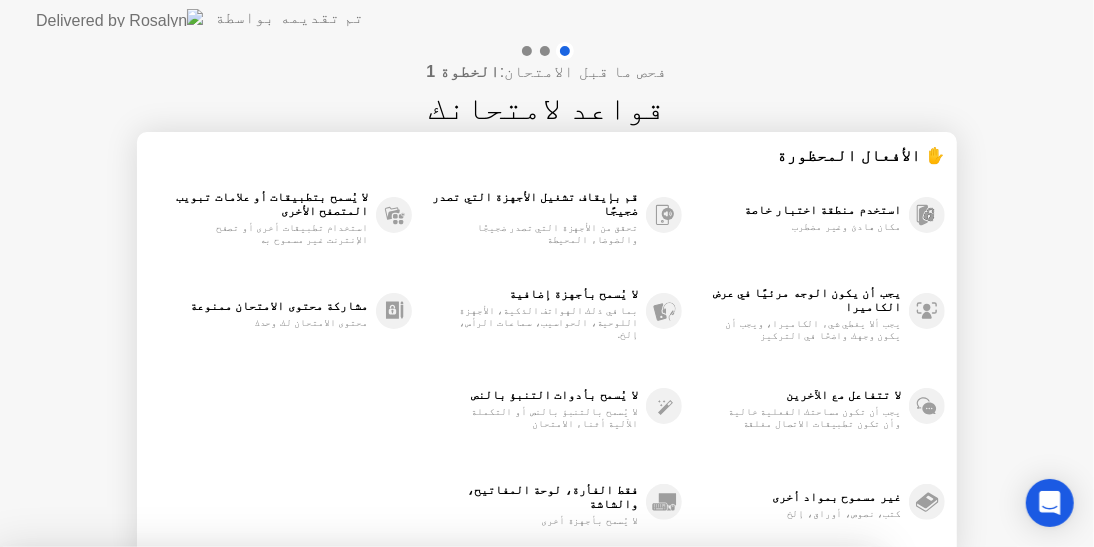 click on "لا" at bounding box center [486, 660] 